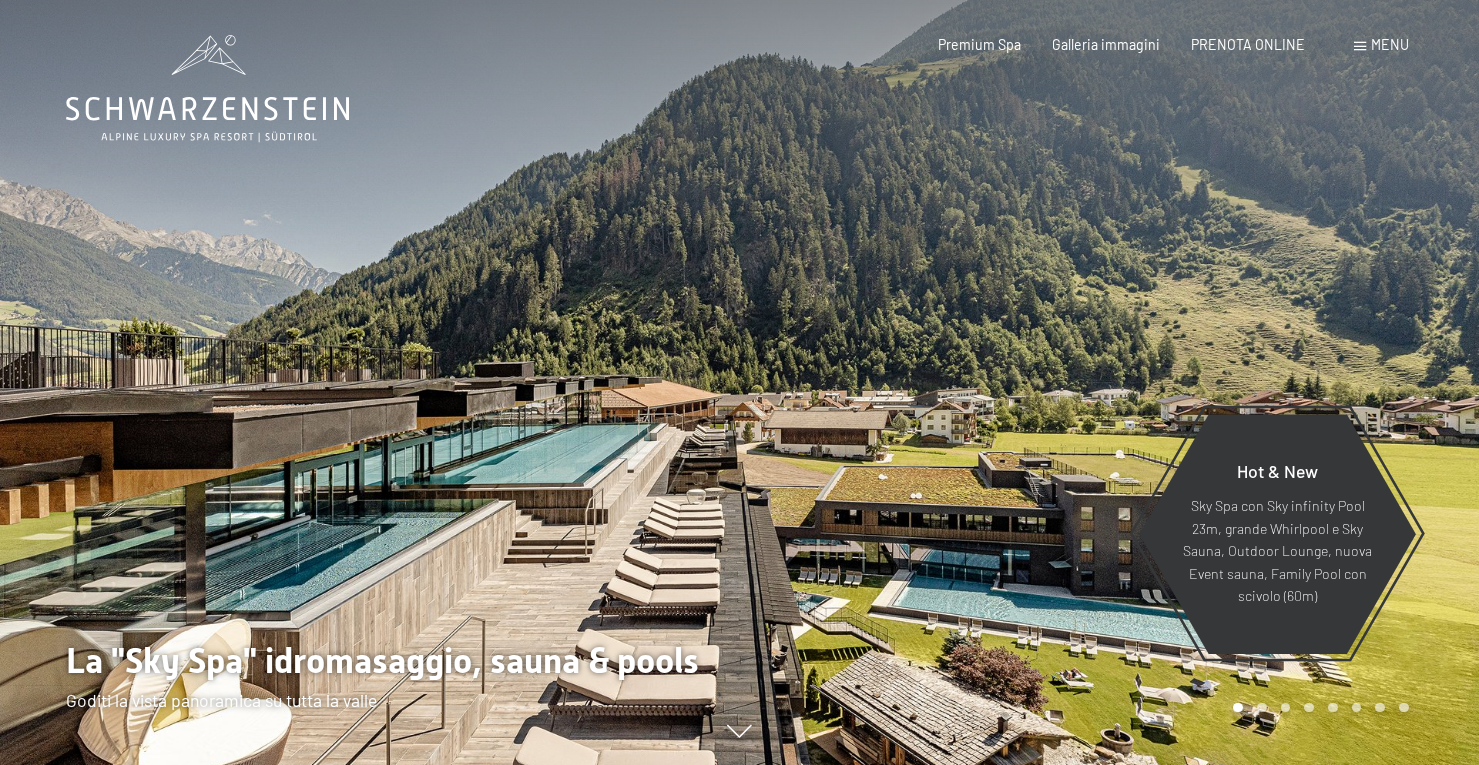 scroll, scrollTop: 0, scrollLeft: 0, axis: both 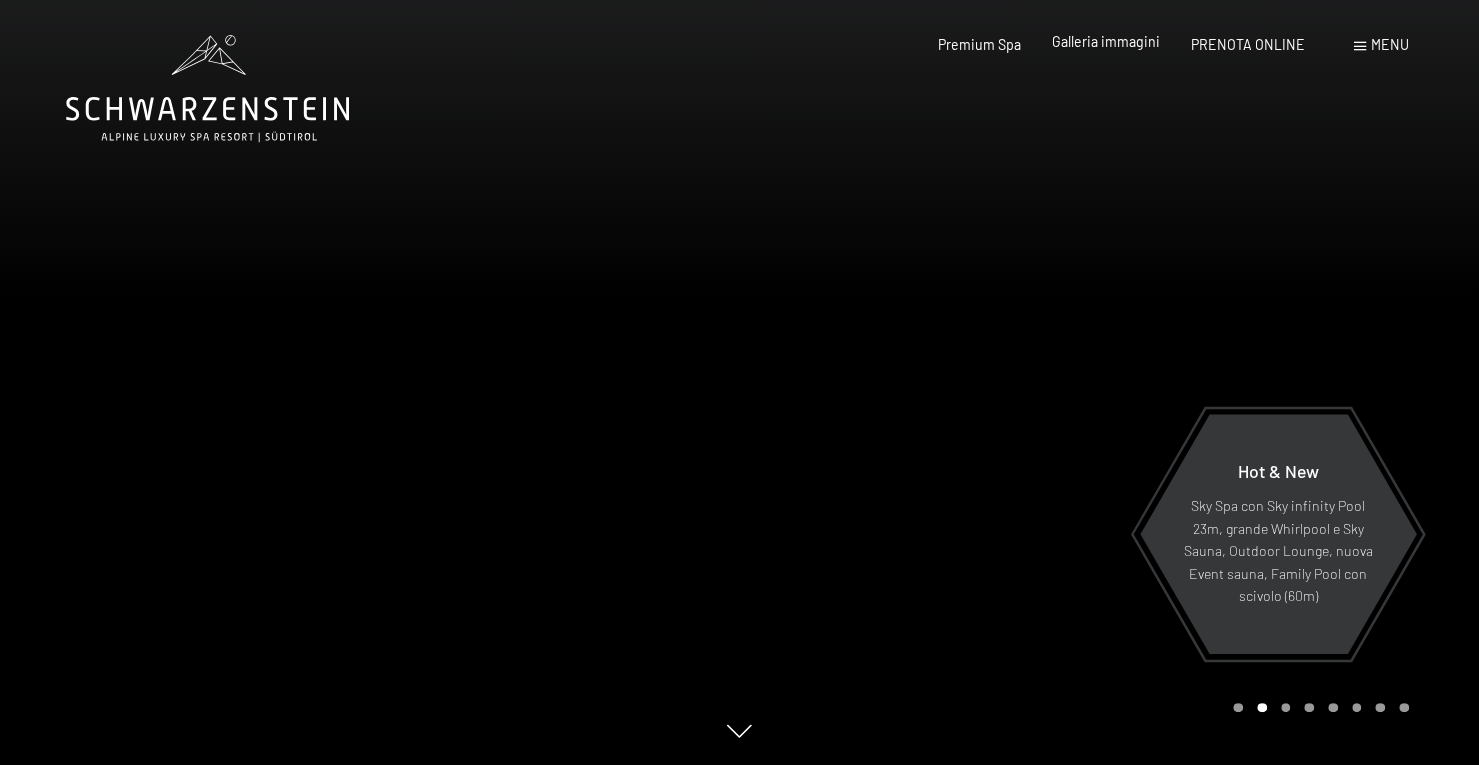 click on "Galleria immagini" at bounding box center [1106, 41] 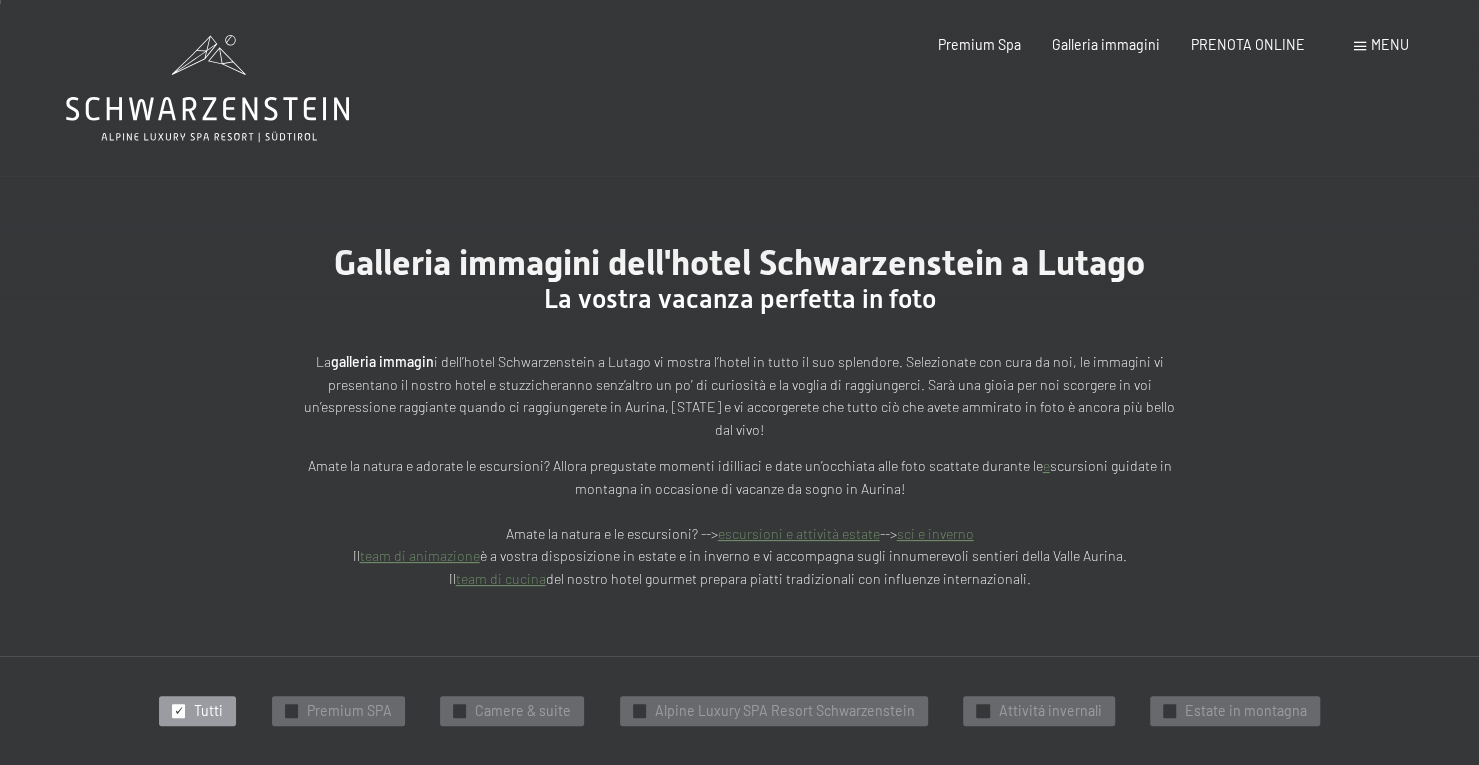 scroll, scrollTop: 11, scrollLeft: 0, axis: vertical 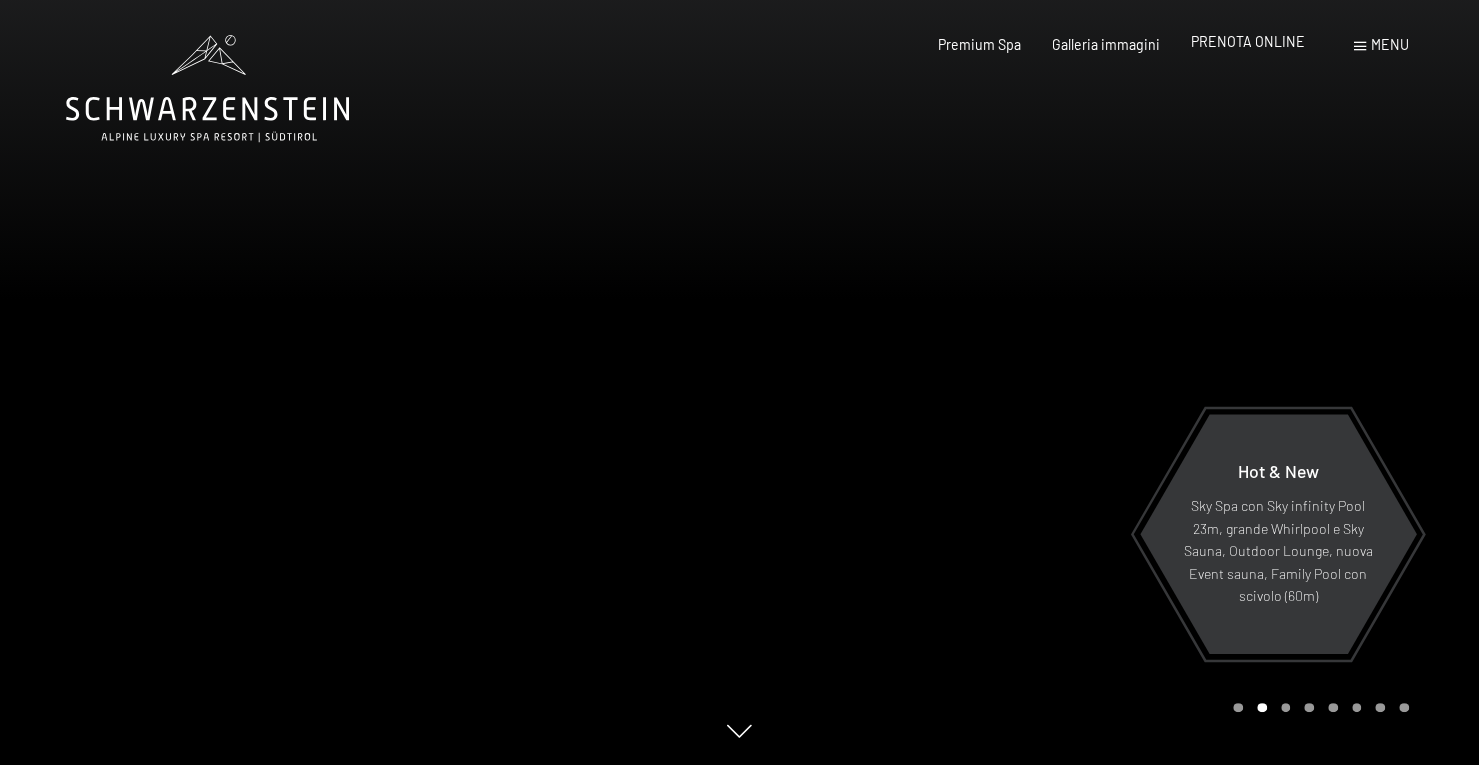 click on "PRENOTA ONLINE" at bounding box center (1248, 41) 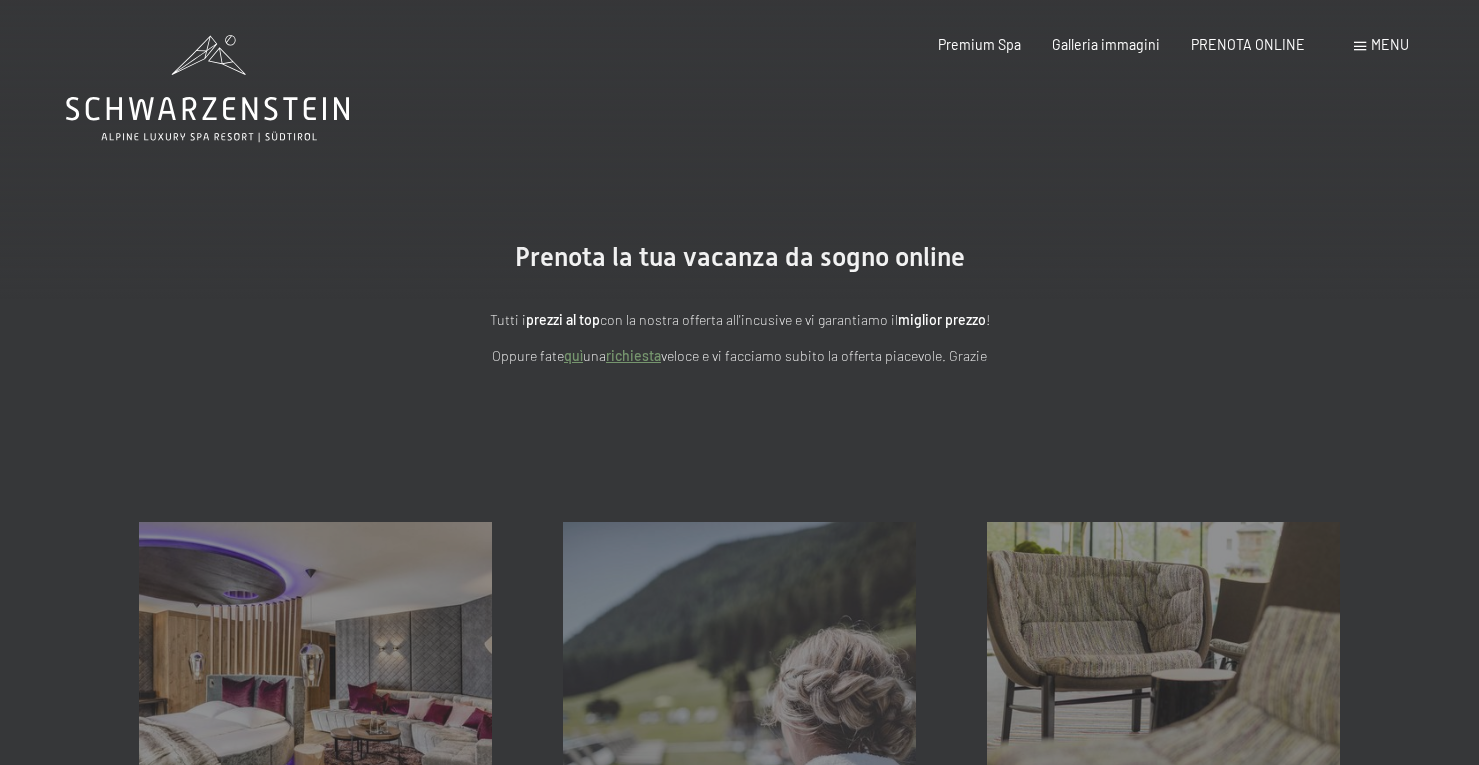 scroll, scrollTop: 0, scrollLeft: 0, axis: both 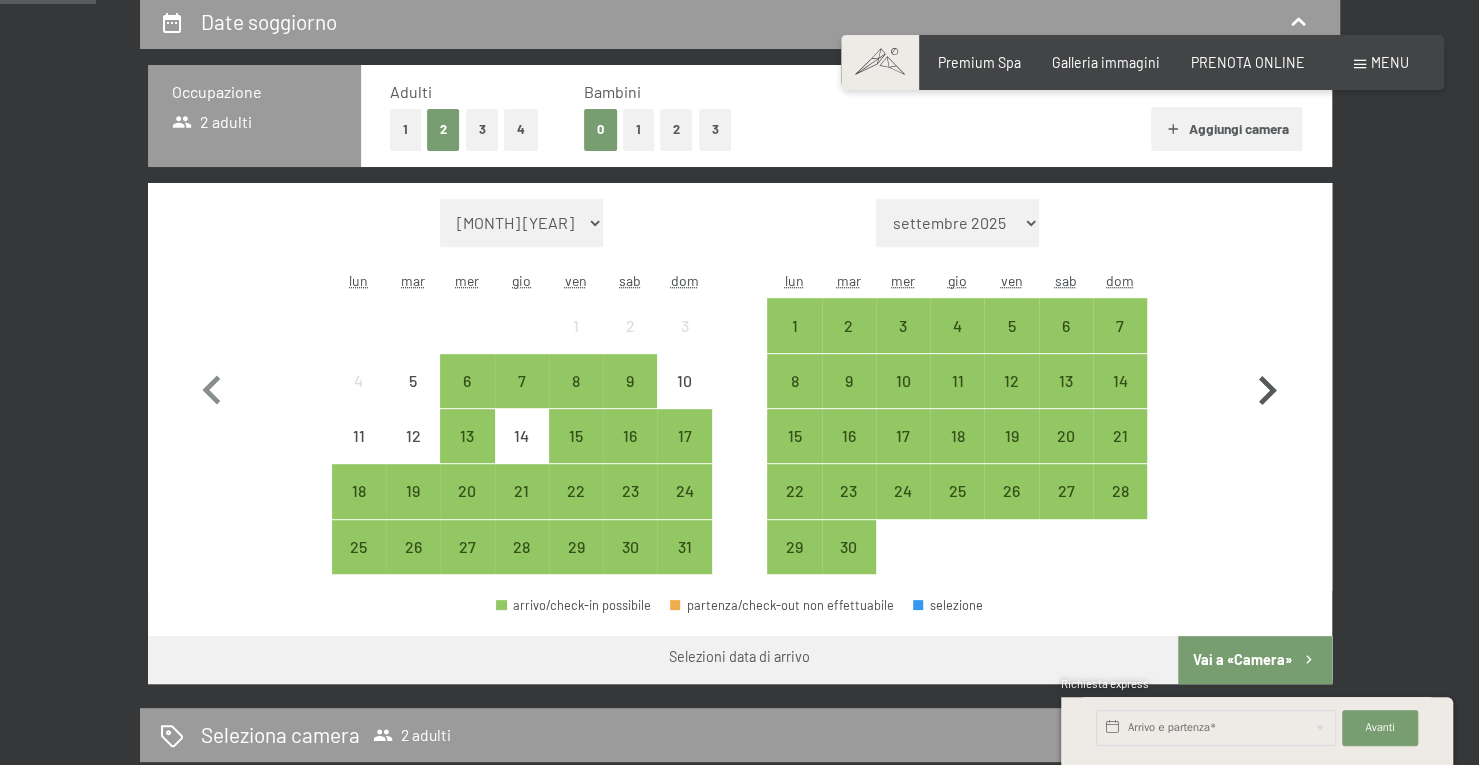 click 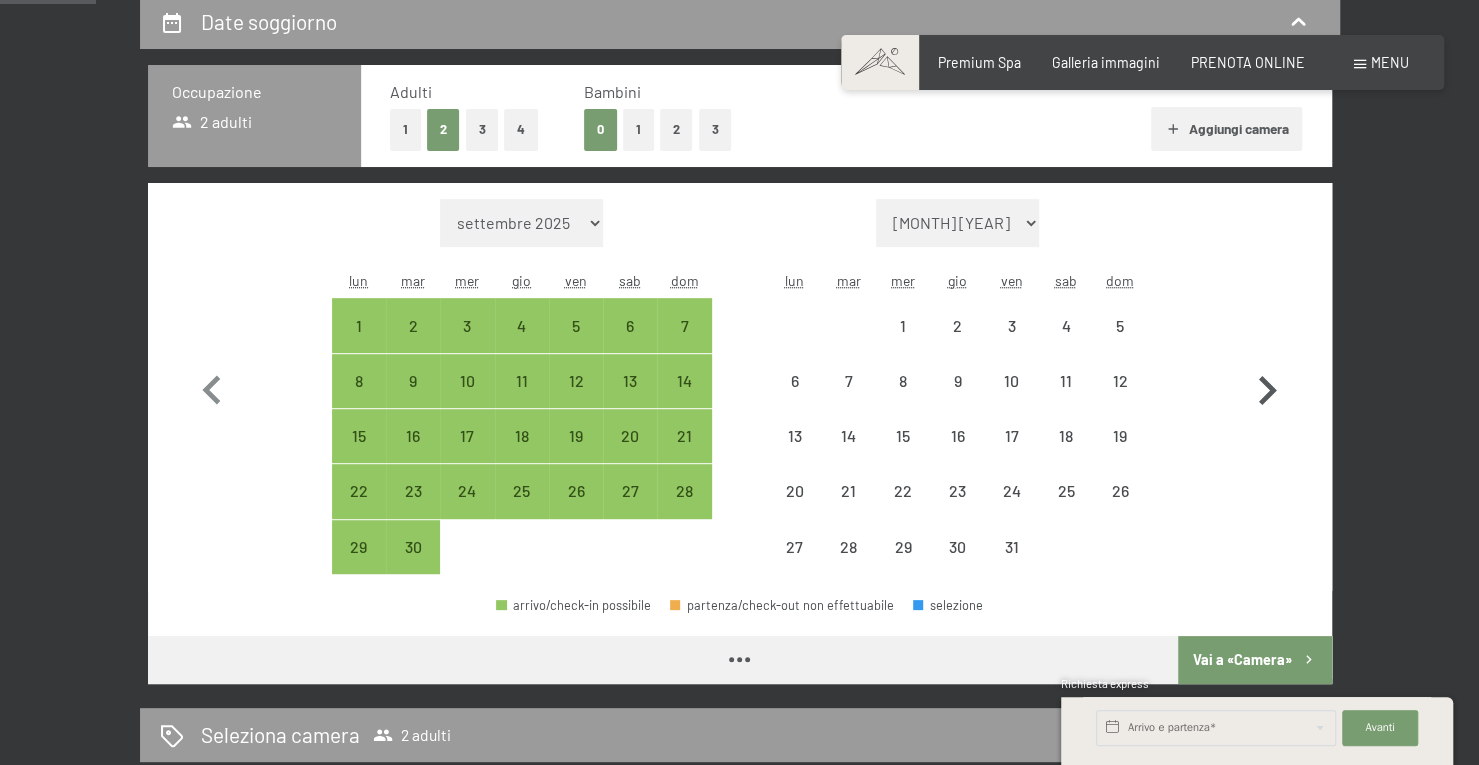 click 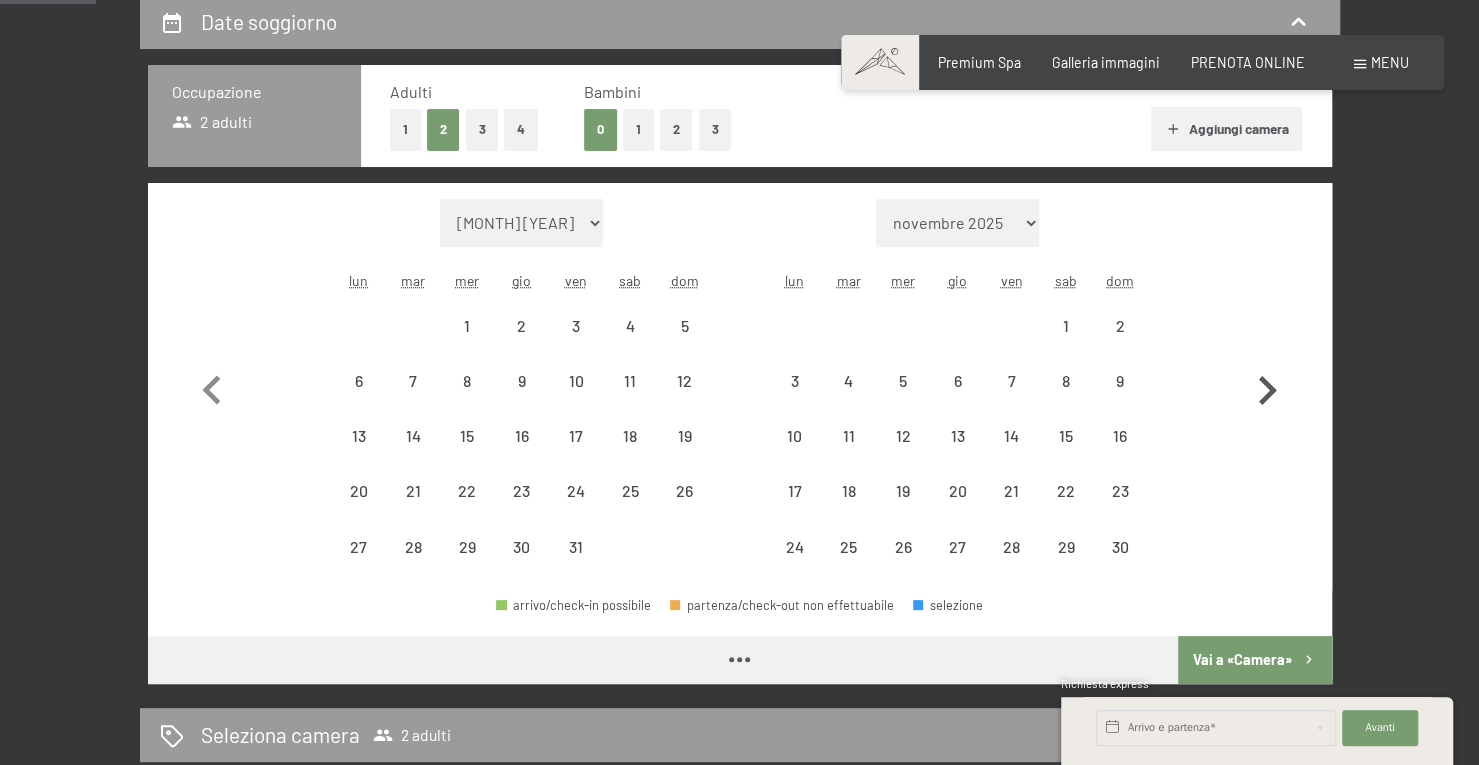 select on "2025-10-01" 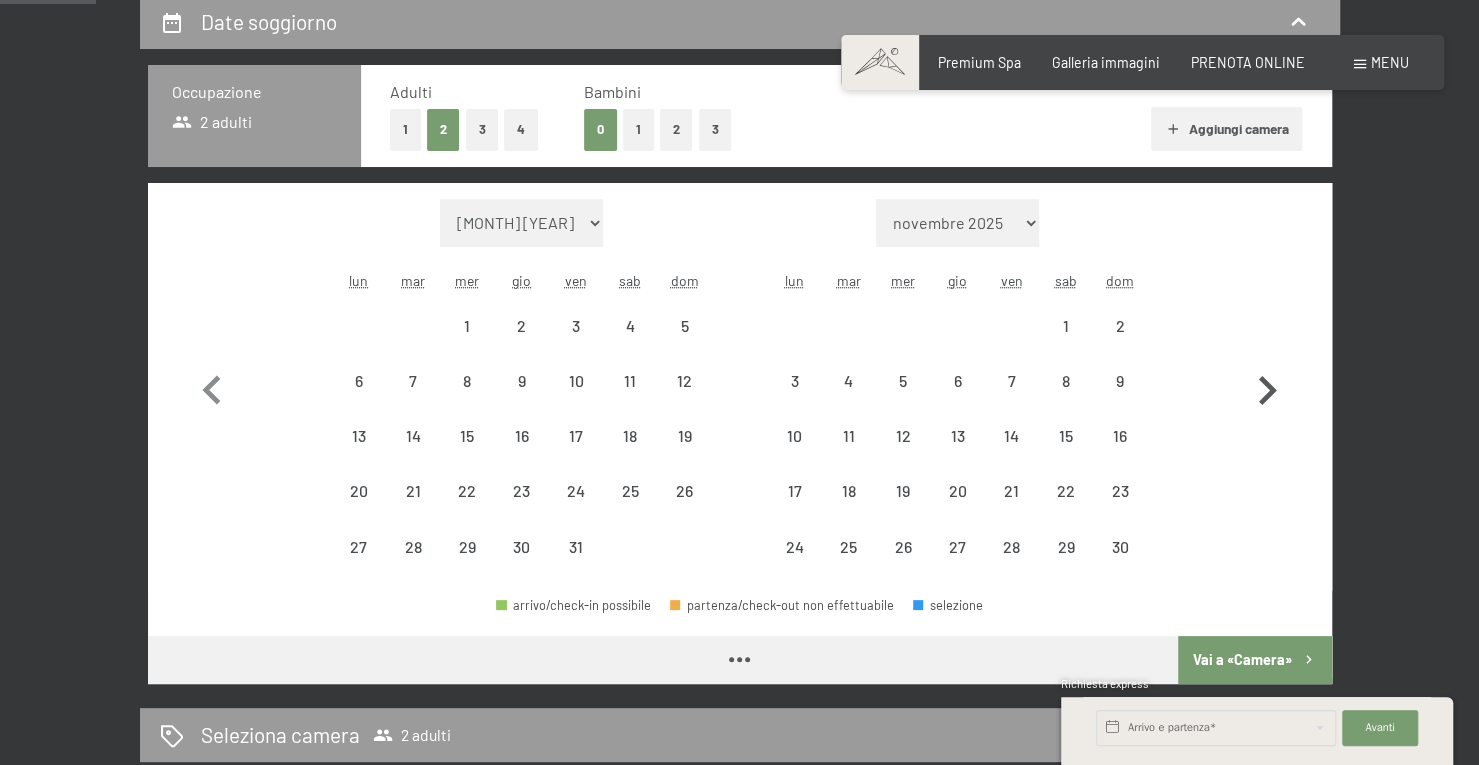 select on "2025-11-01" 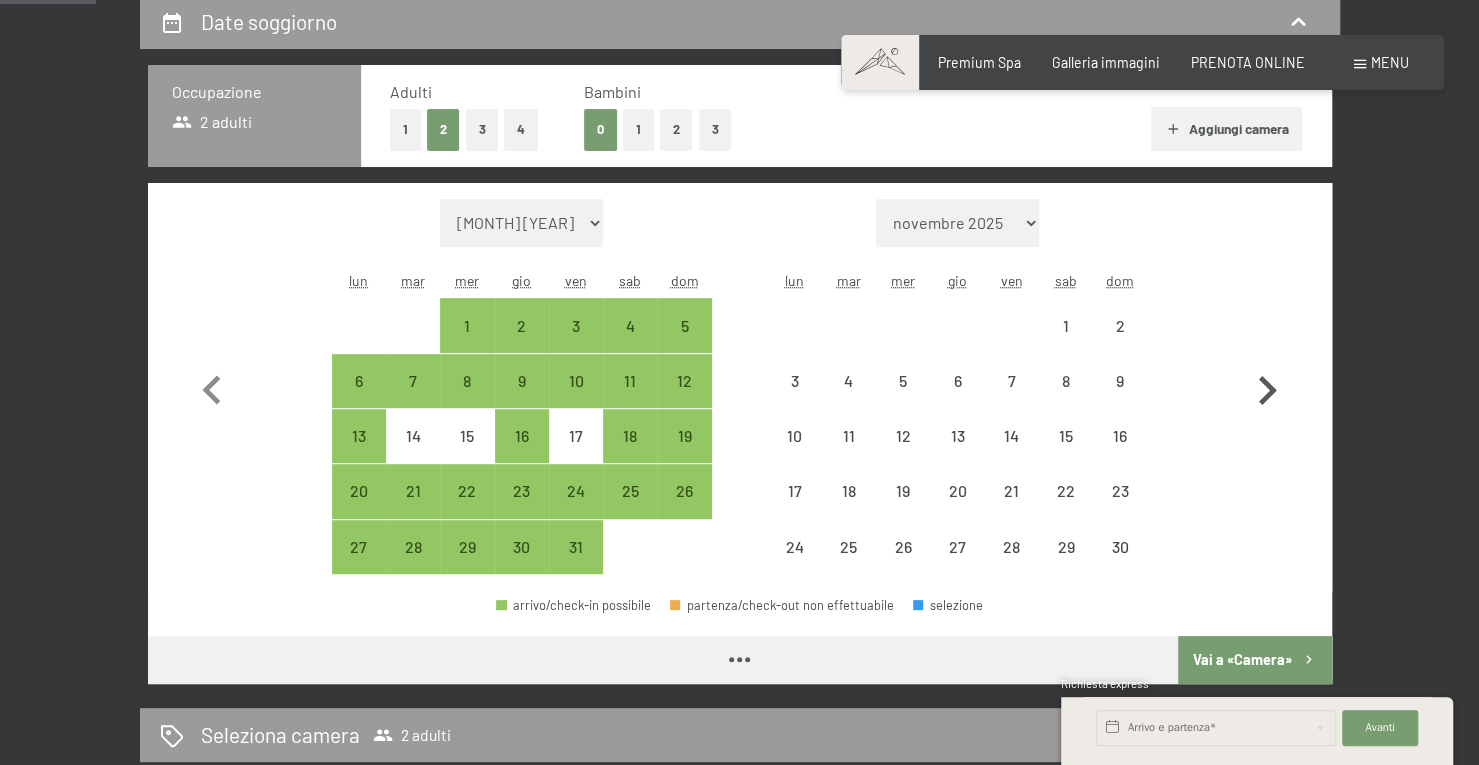 click 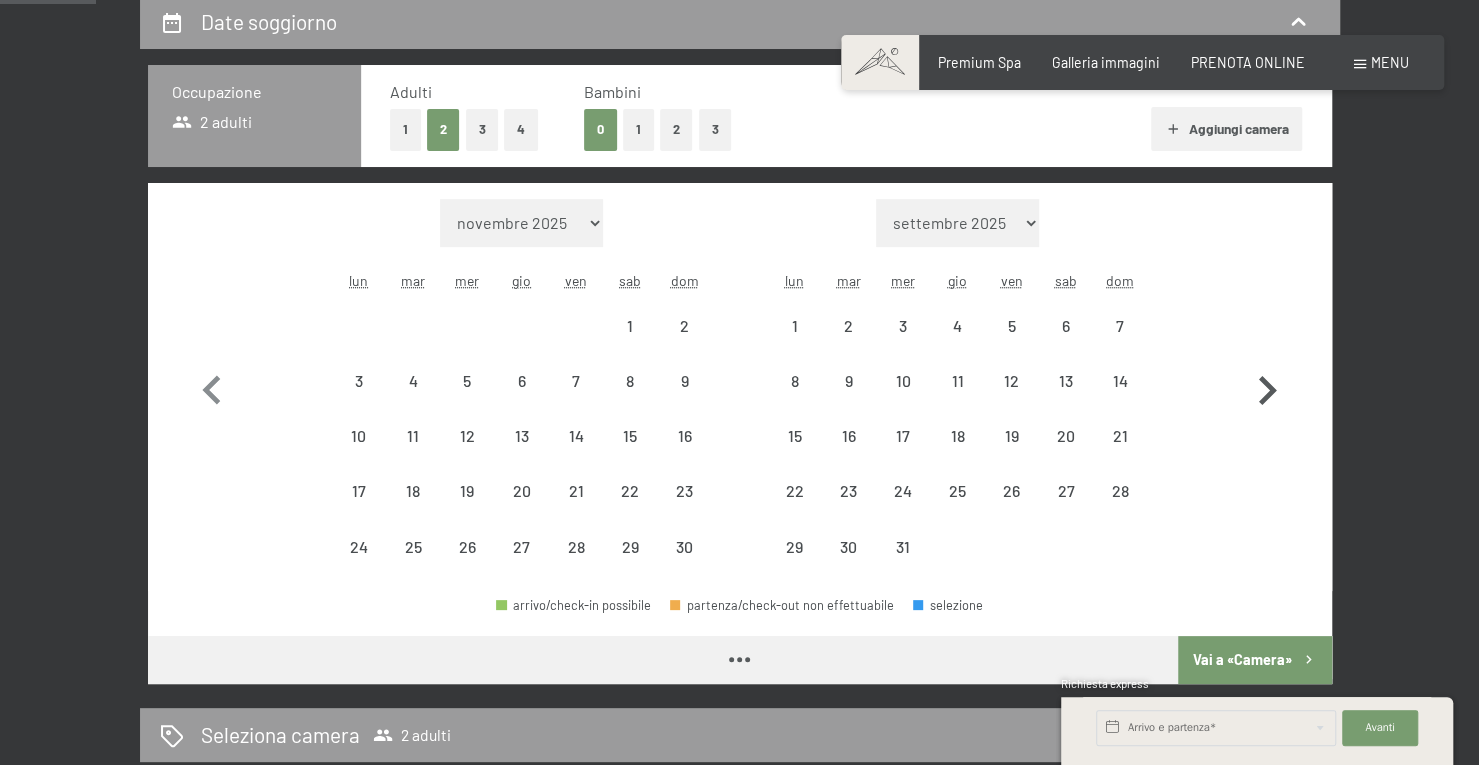select on "2025-11-01" 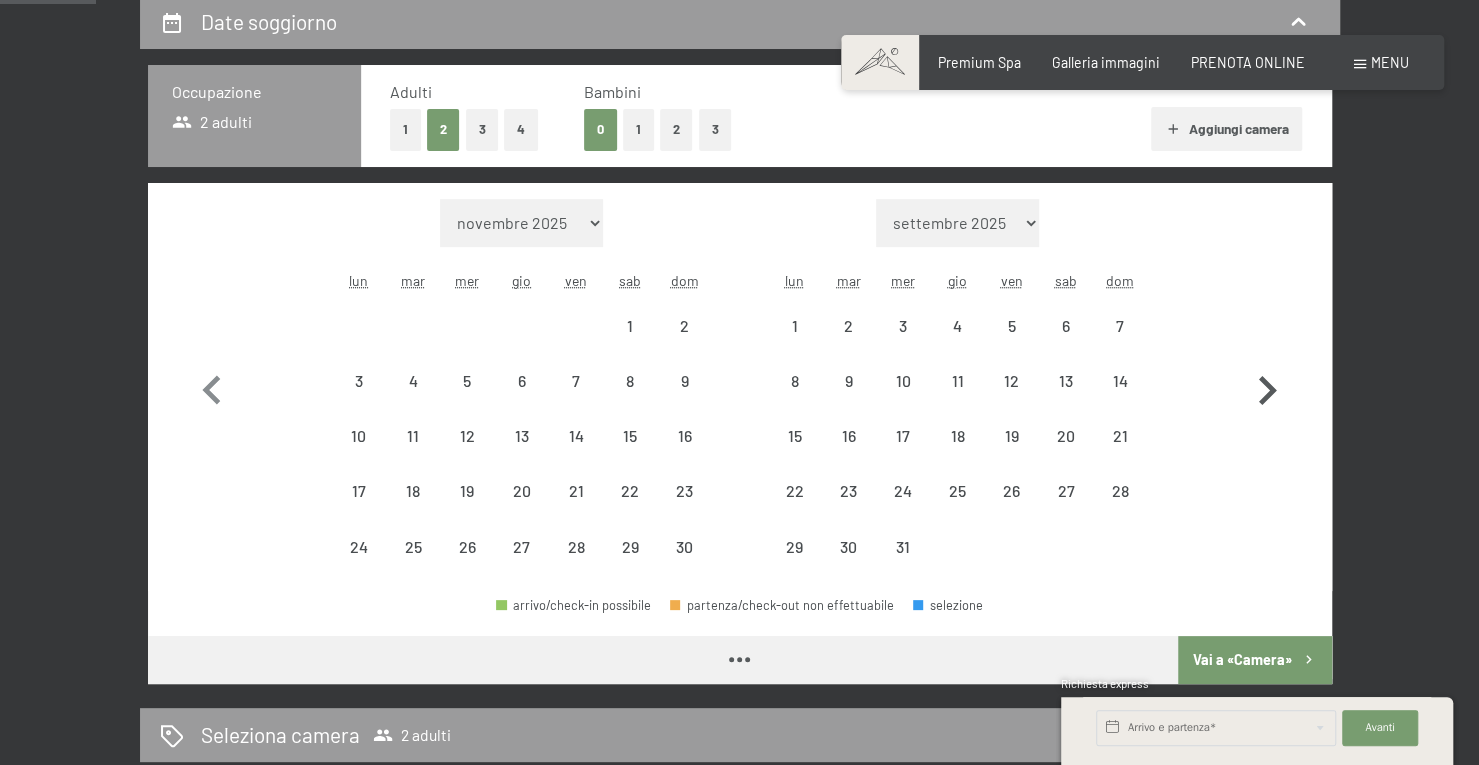 select on "[YEAR]-[MONTH]-[DAY]" 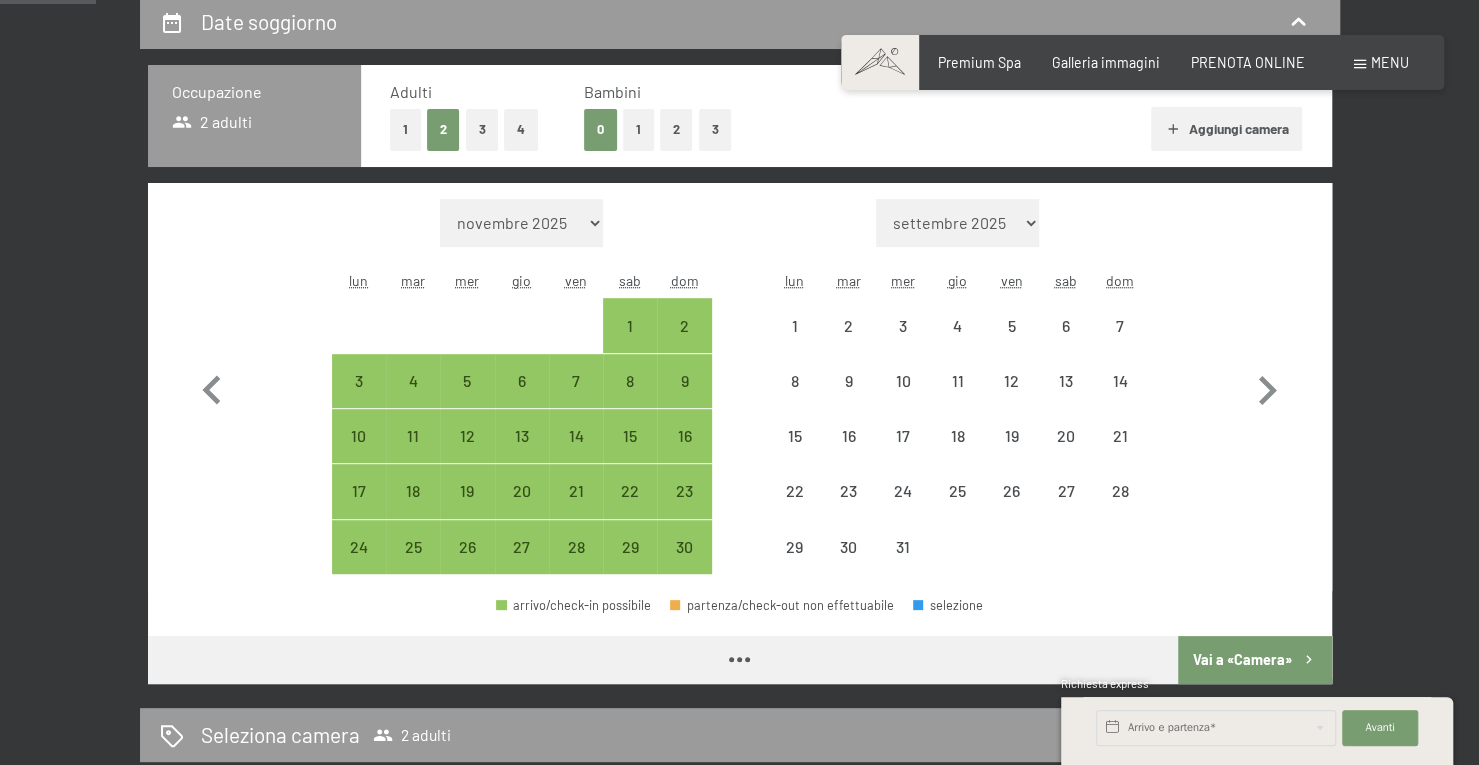 select on "2025-11-01" 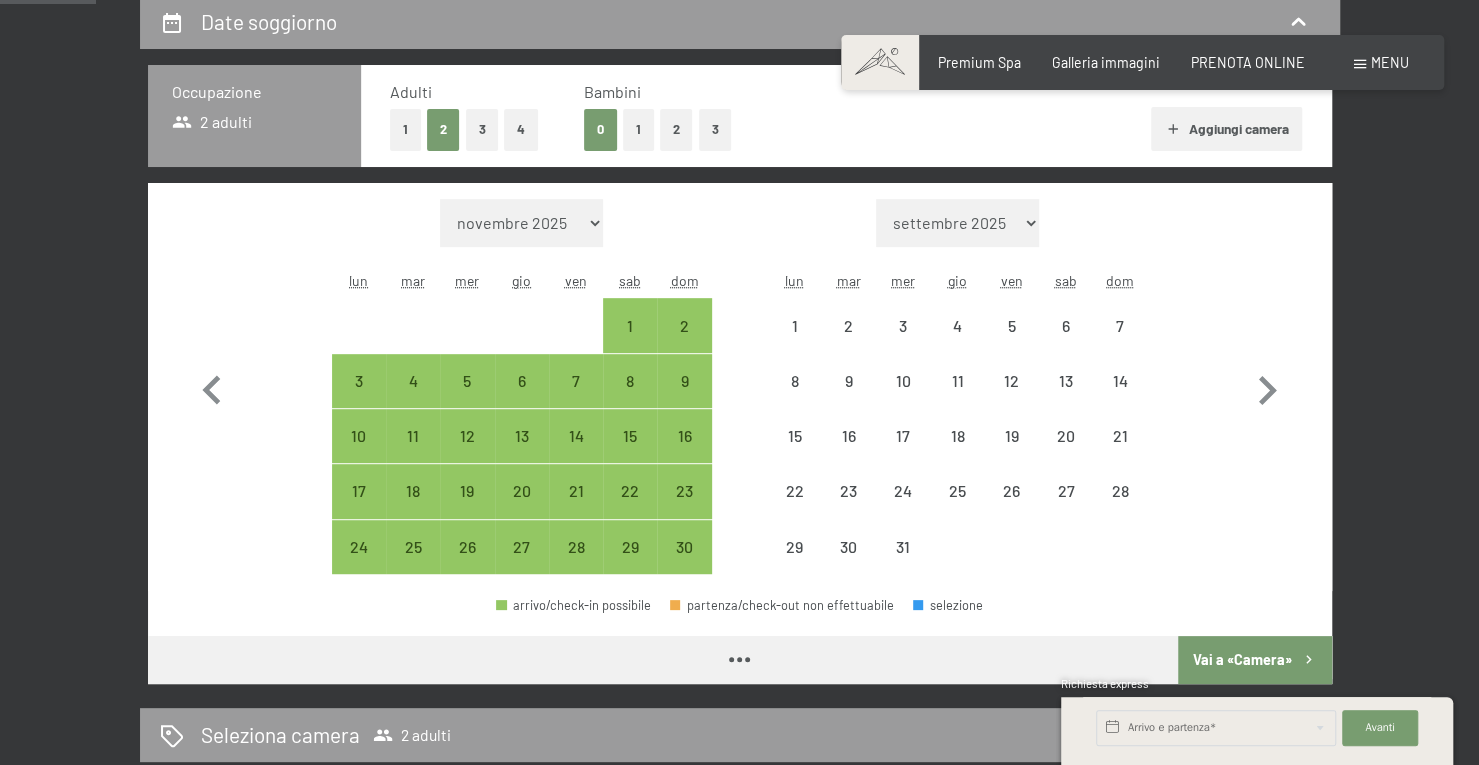 select on "[YEAR]-[MONTH]-[DAY]" 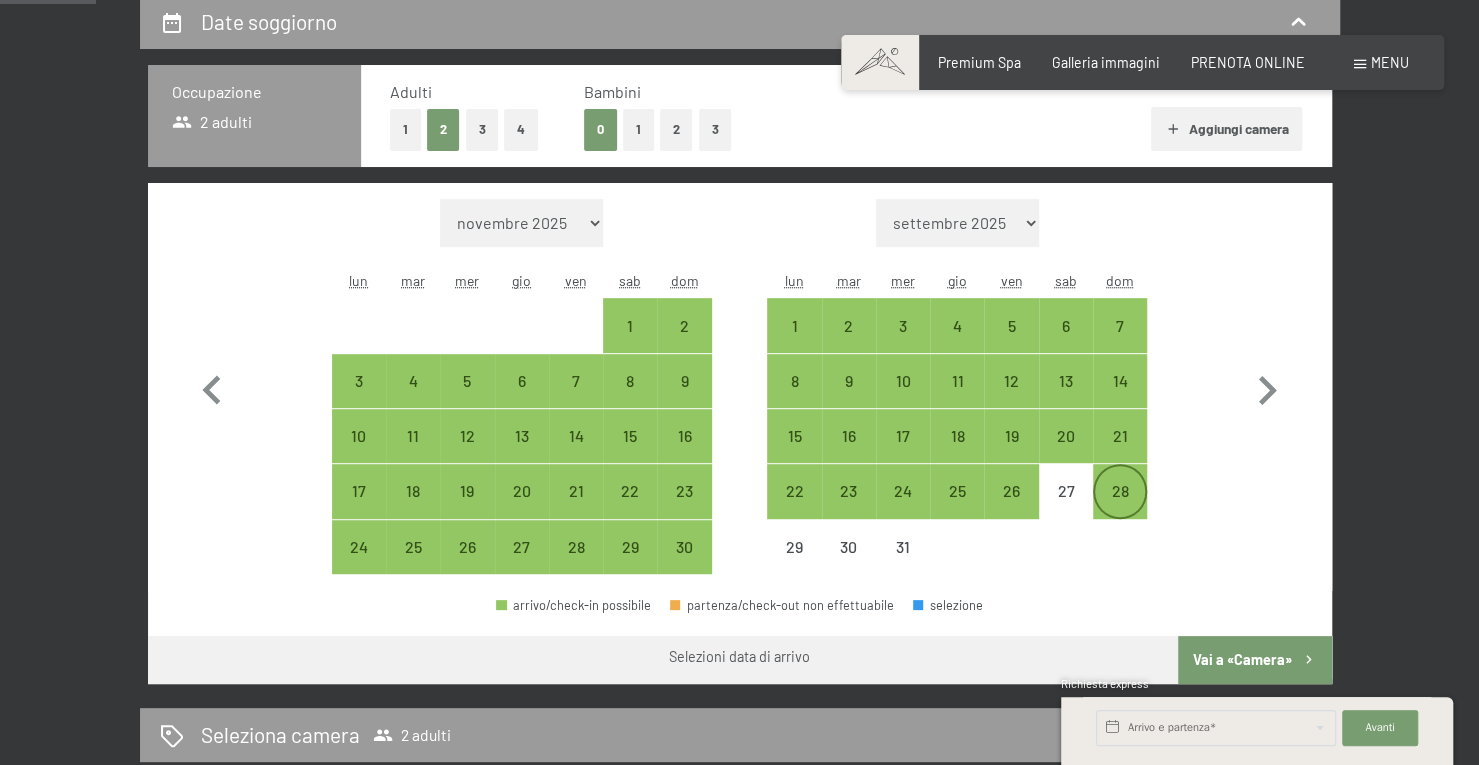 click on "28" at bounding box center [1120, 508] 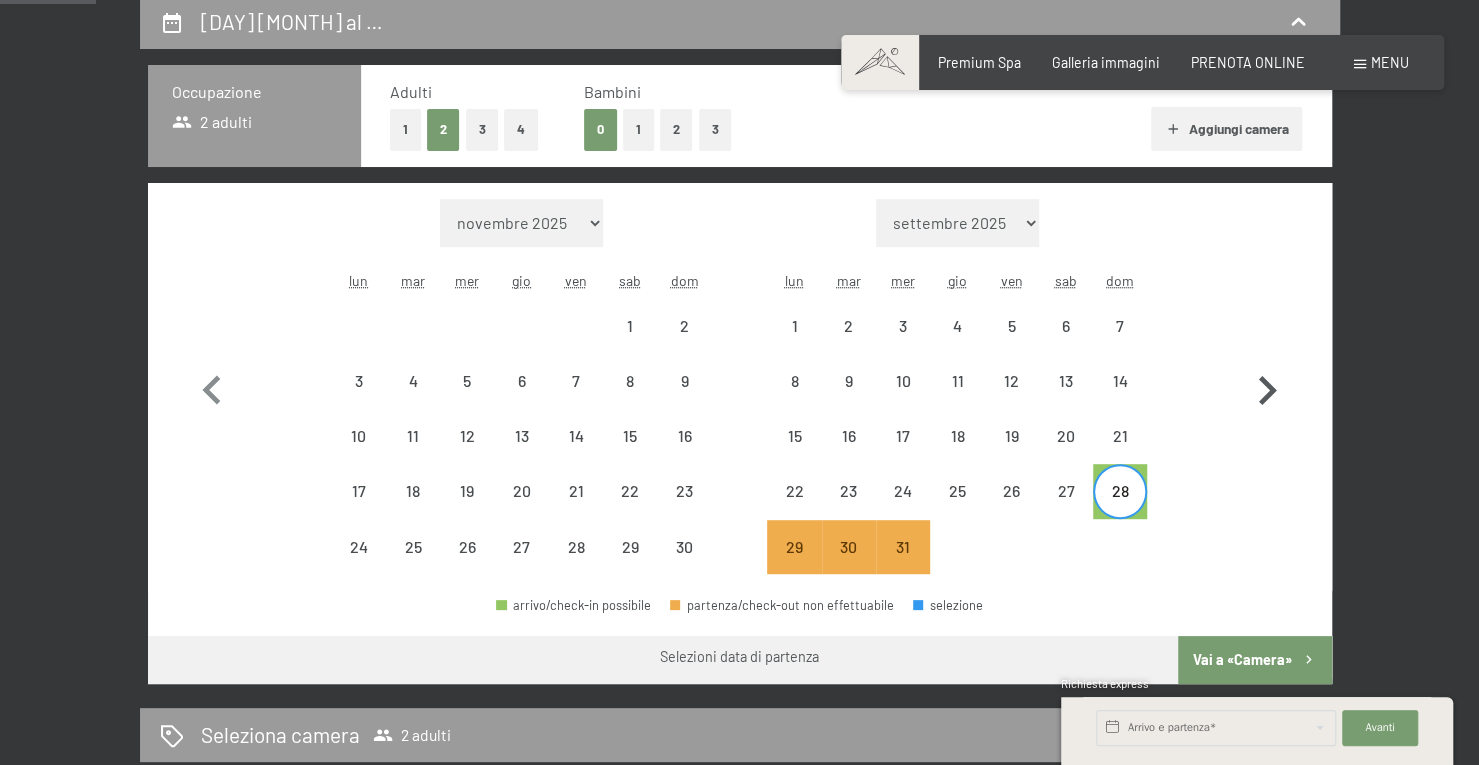 click 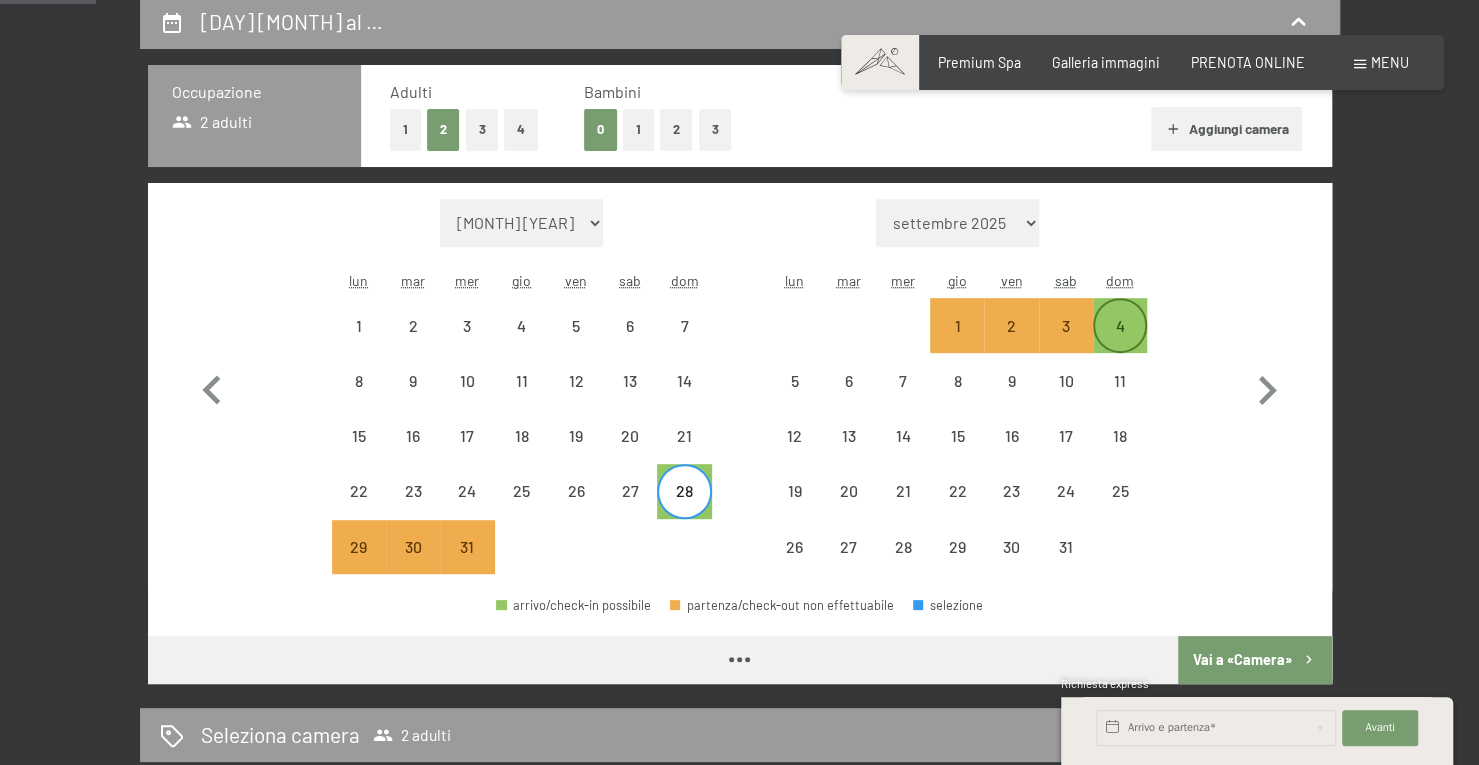 select on "[YEAR]-[MONTH]-[DAY]" 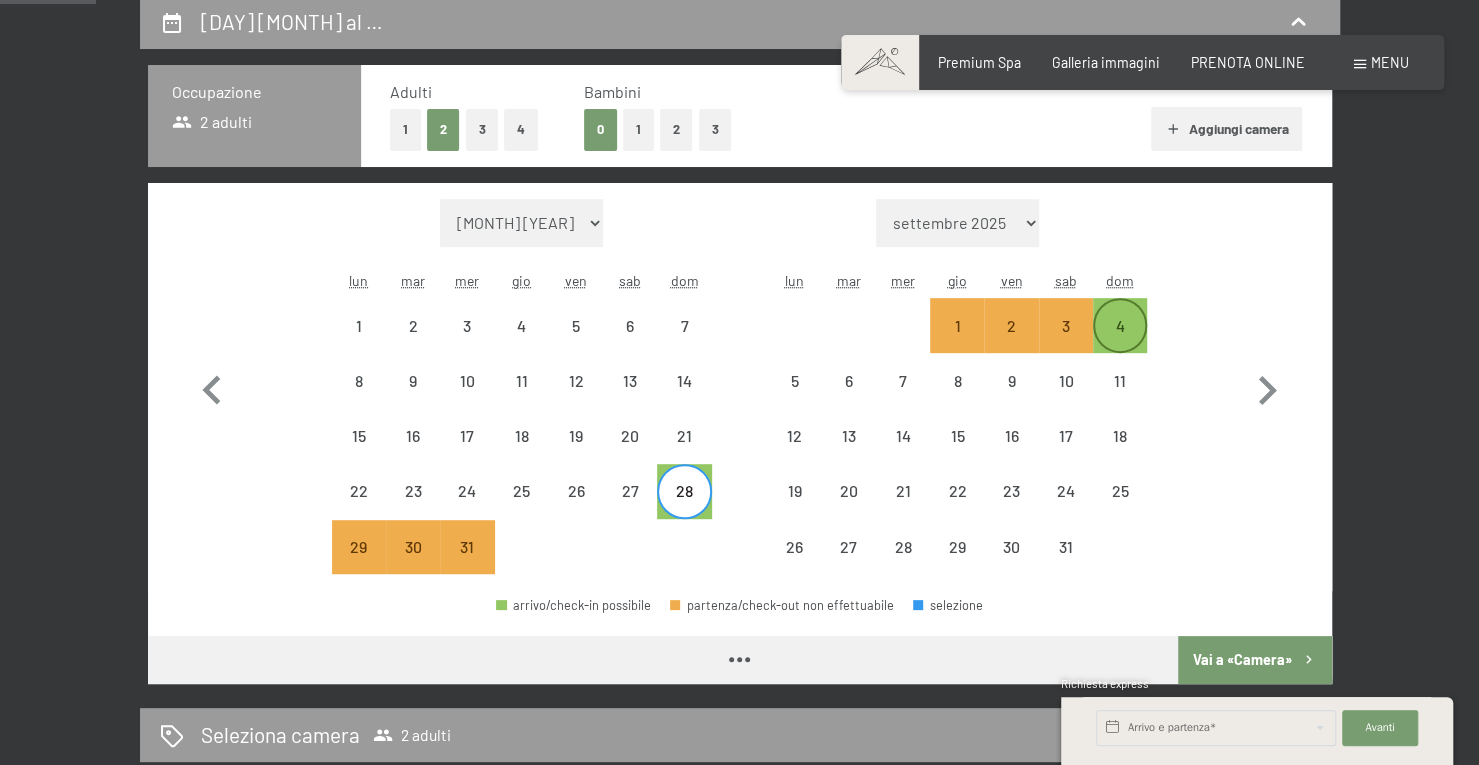 select on "[YEAR]-[MONTH]-[DAY]" 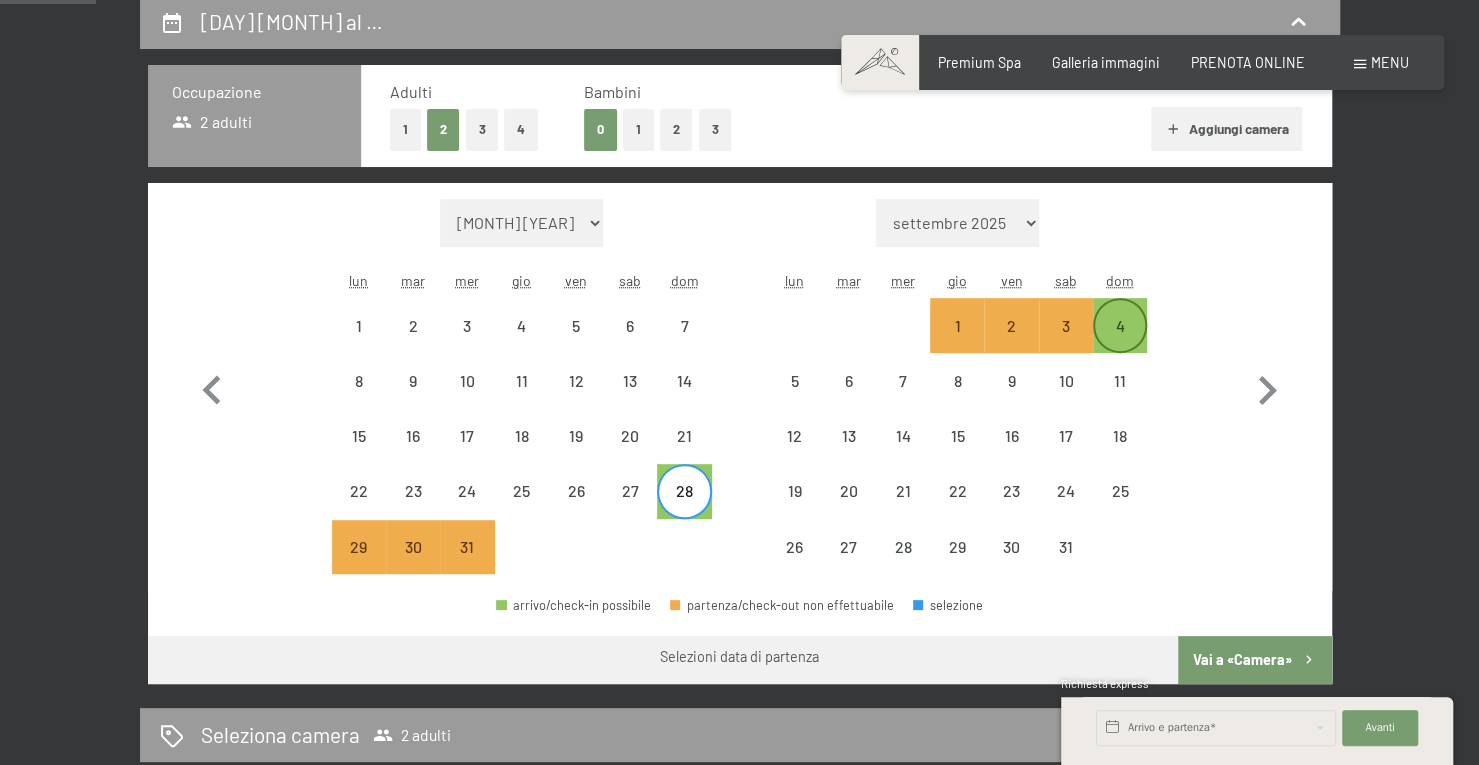 click on "4" at bounding box center [1120, 343] 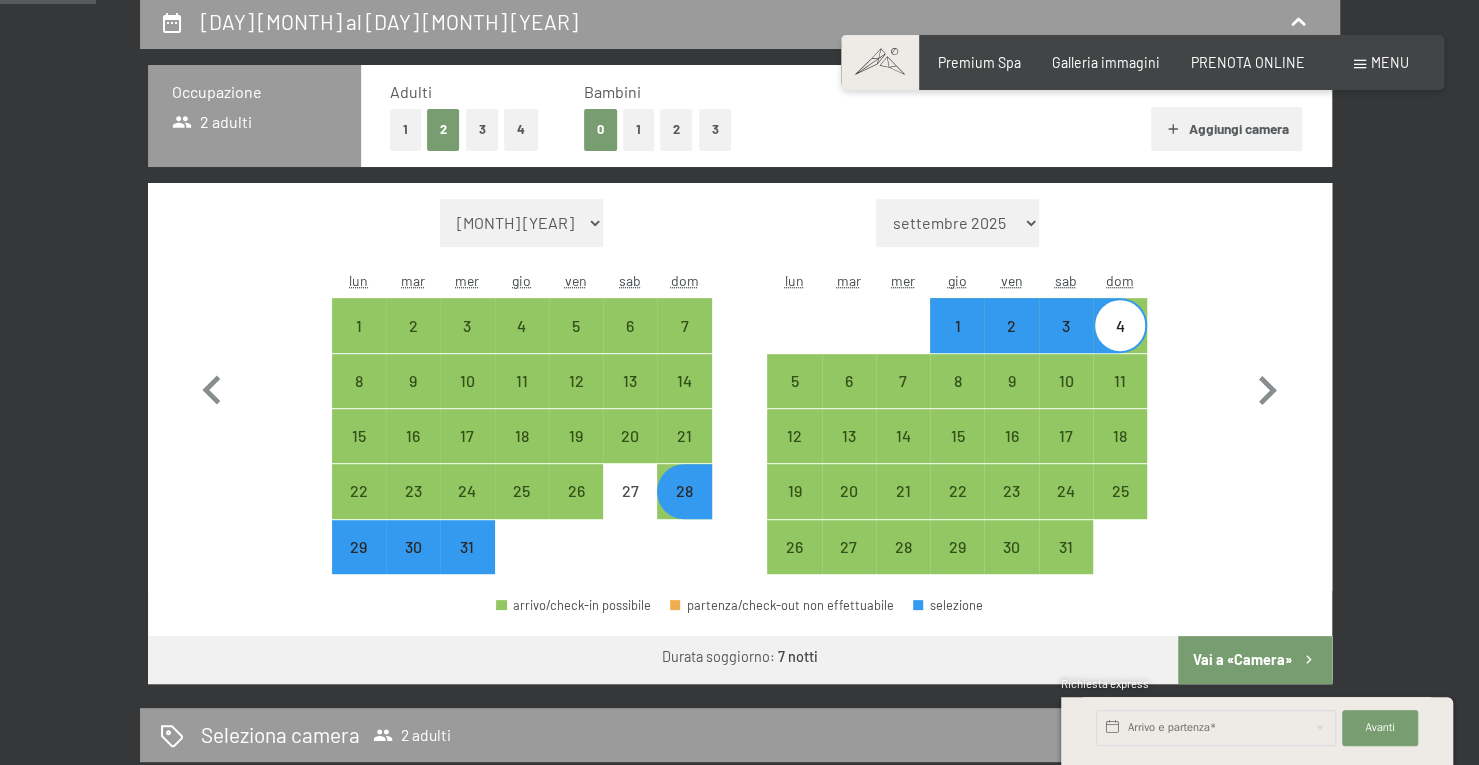 click on "Vai a «Camera»" at bounding box center [1254, 660] 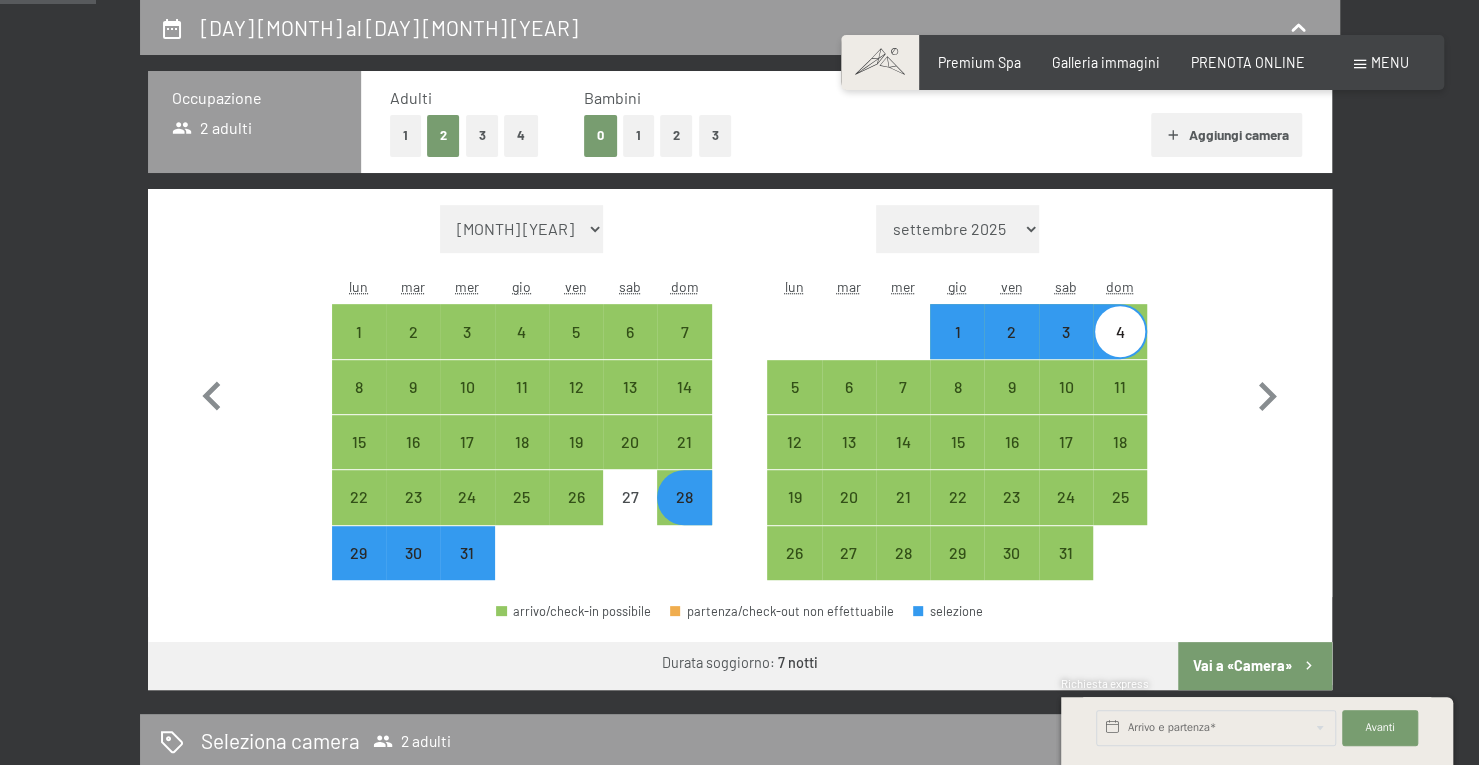 select on "[YEAR]-[MONTH]-[DAY]" 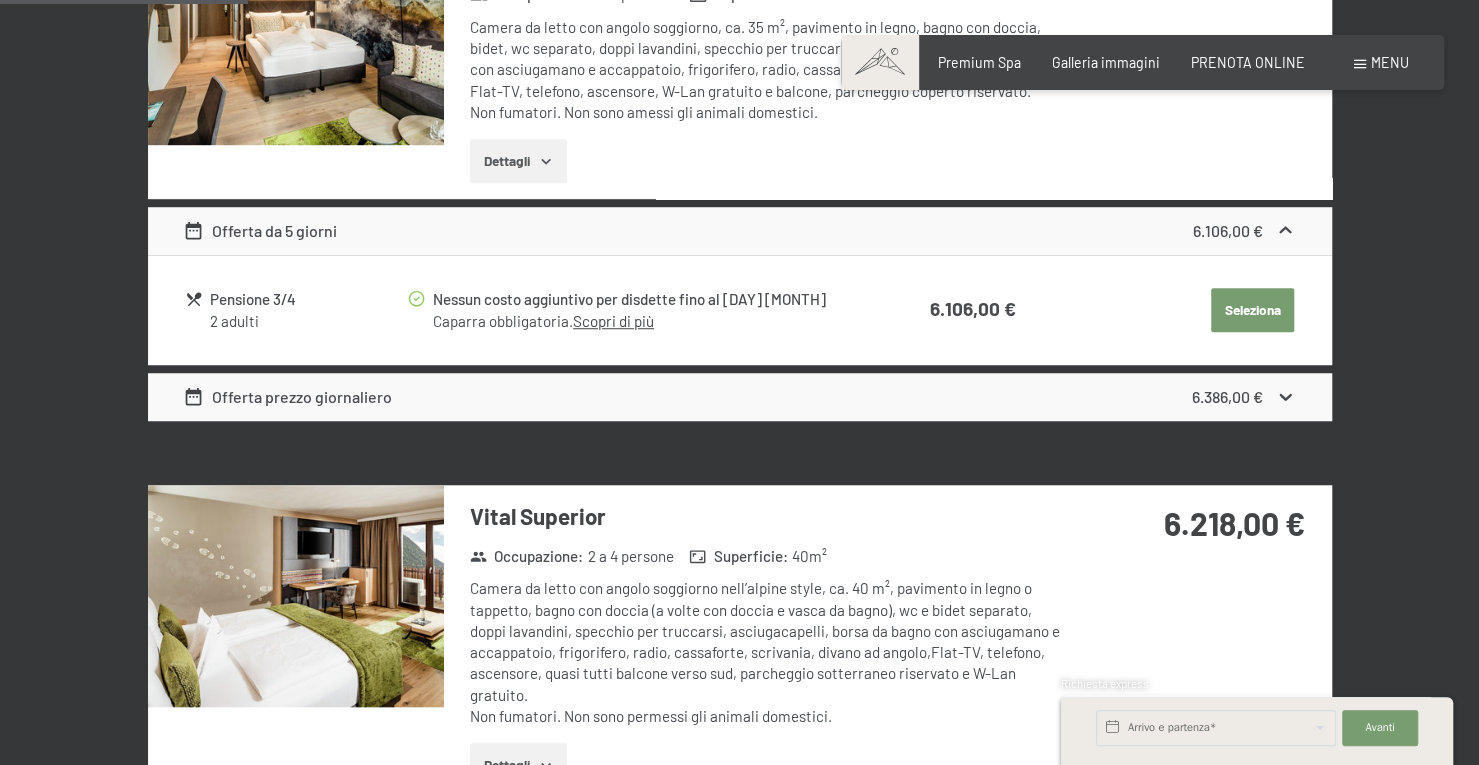 scroll, scrollTop: 0, scrollLeft: 0, axis: both 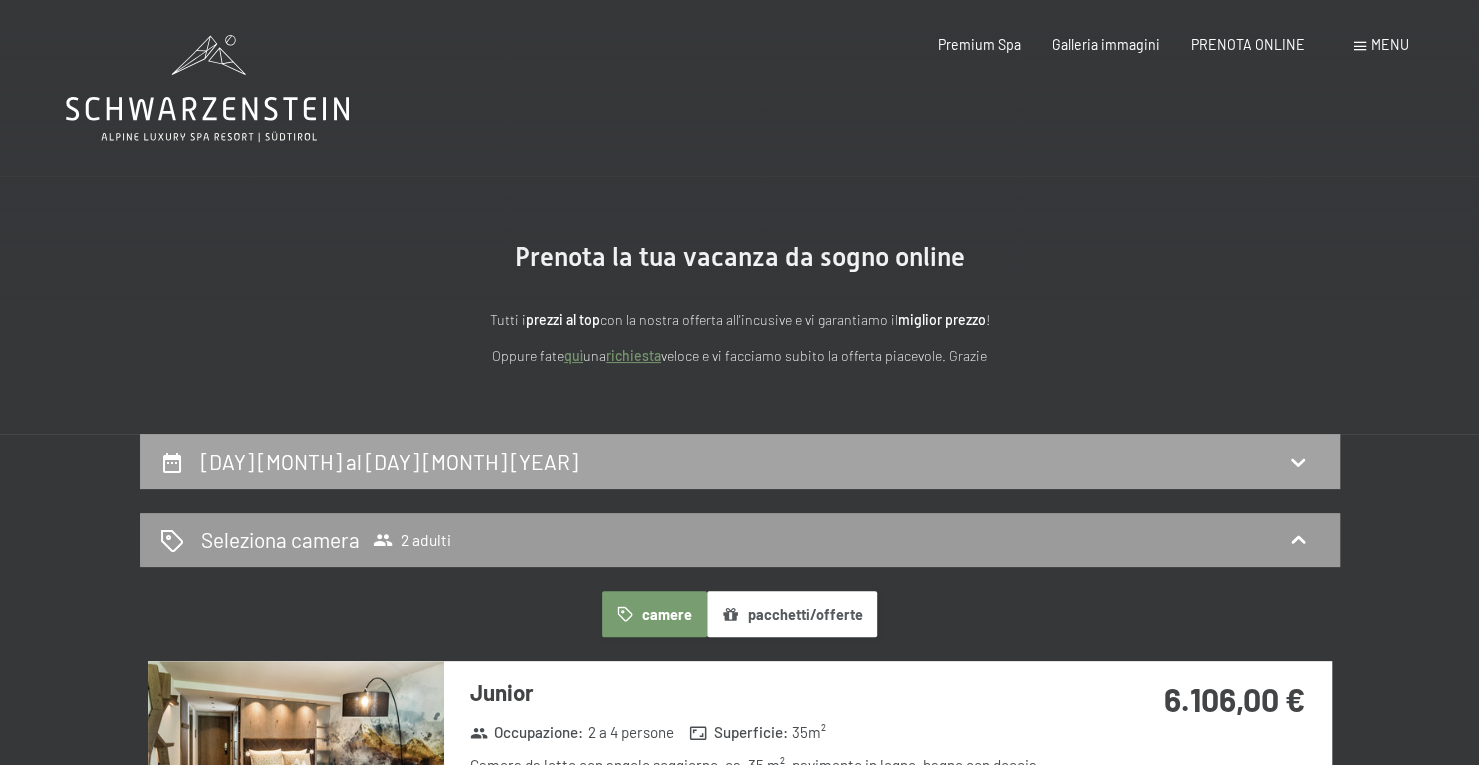 click on "[DAY] [MONTH] al [DAY] [MONTH] [YEAR]" at bounding box center (740, 461) 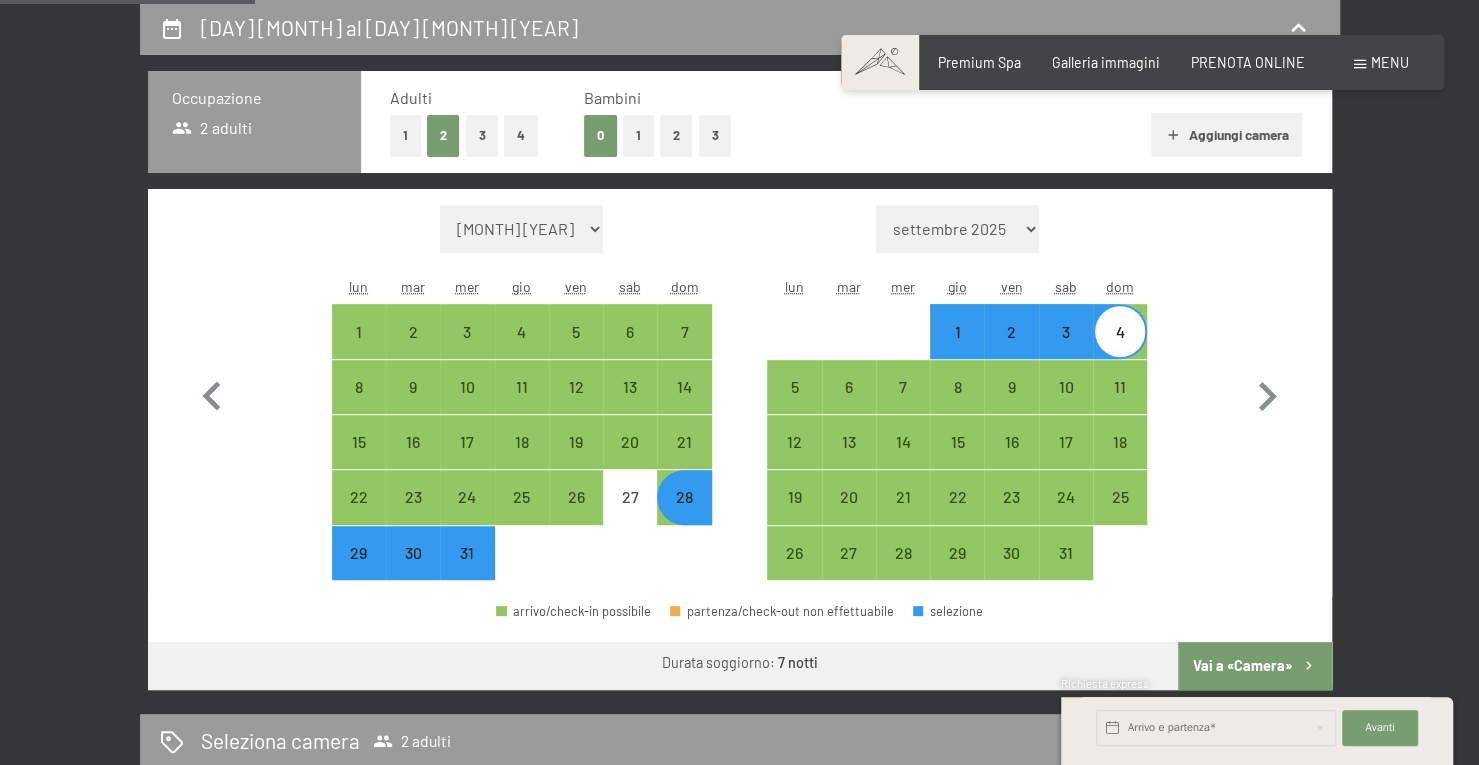click on "30" at bounding box center (413, 570) 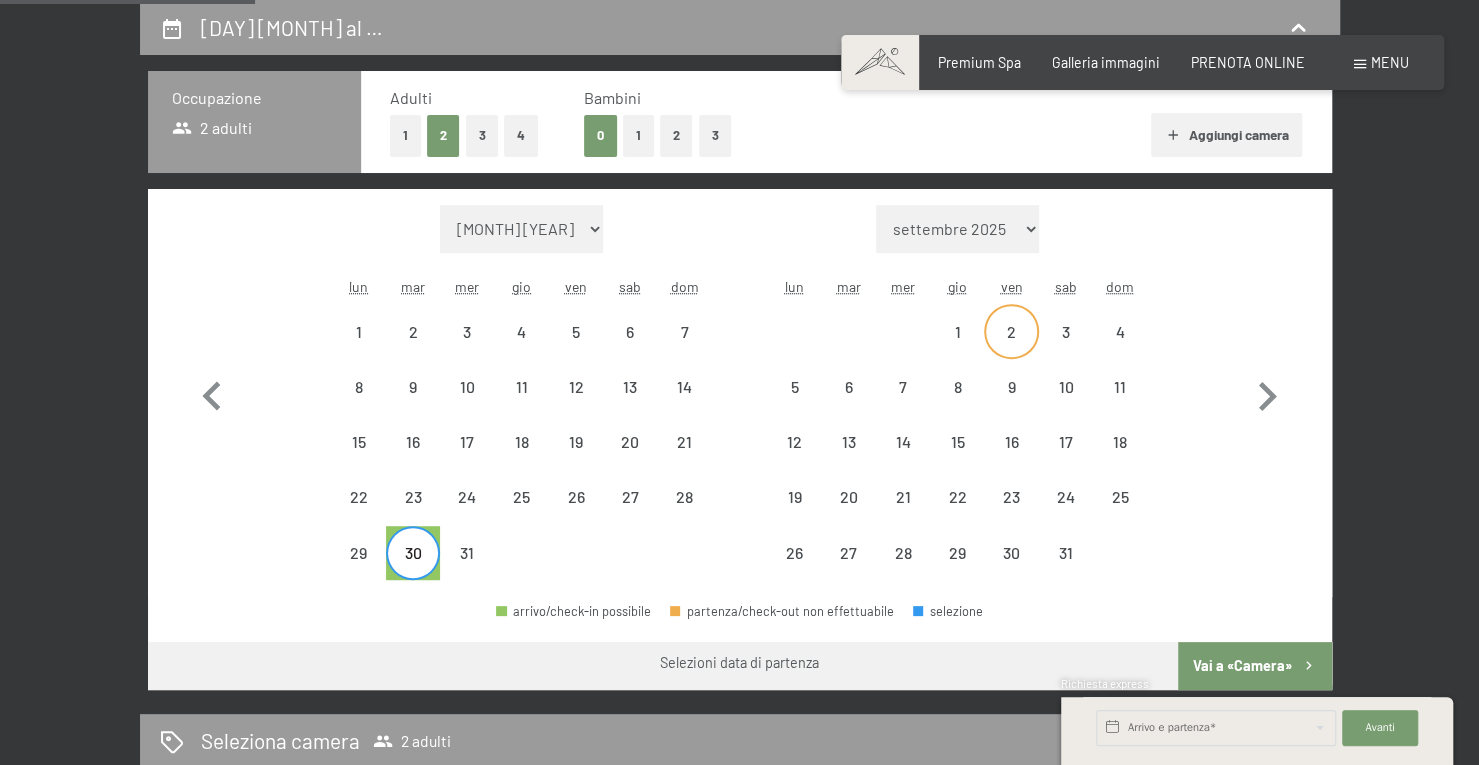 click on "2" at bounding box center [1011, 349] 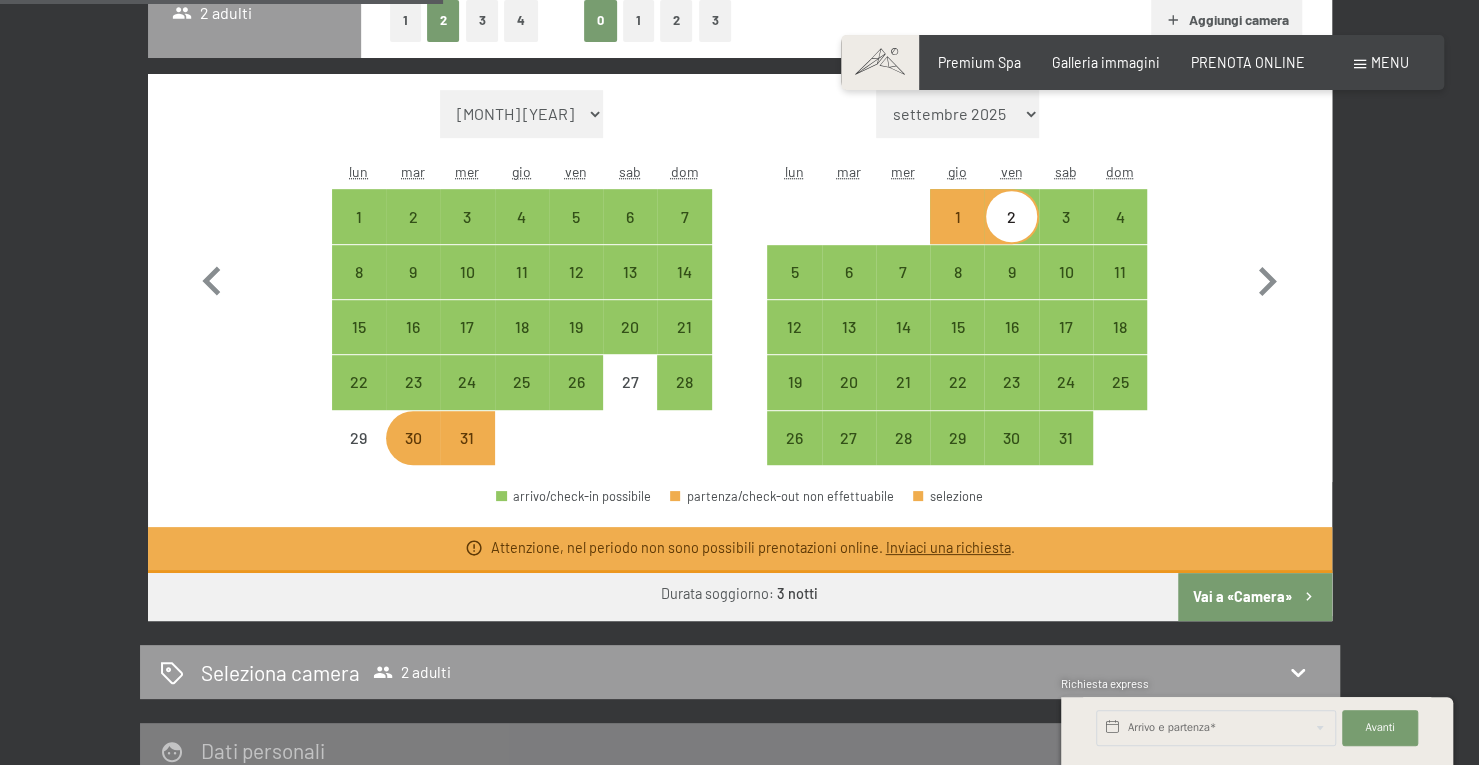scroll, scrollTop: 556, scrollLeft: 0, axis: vertical 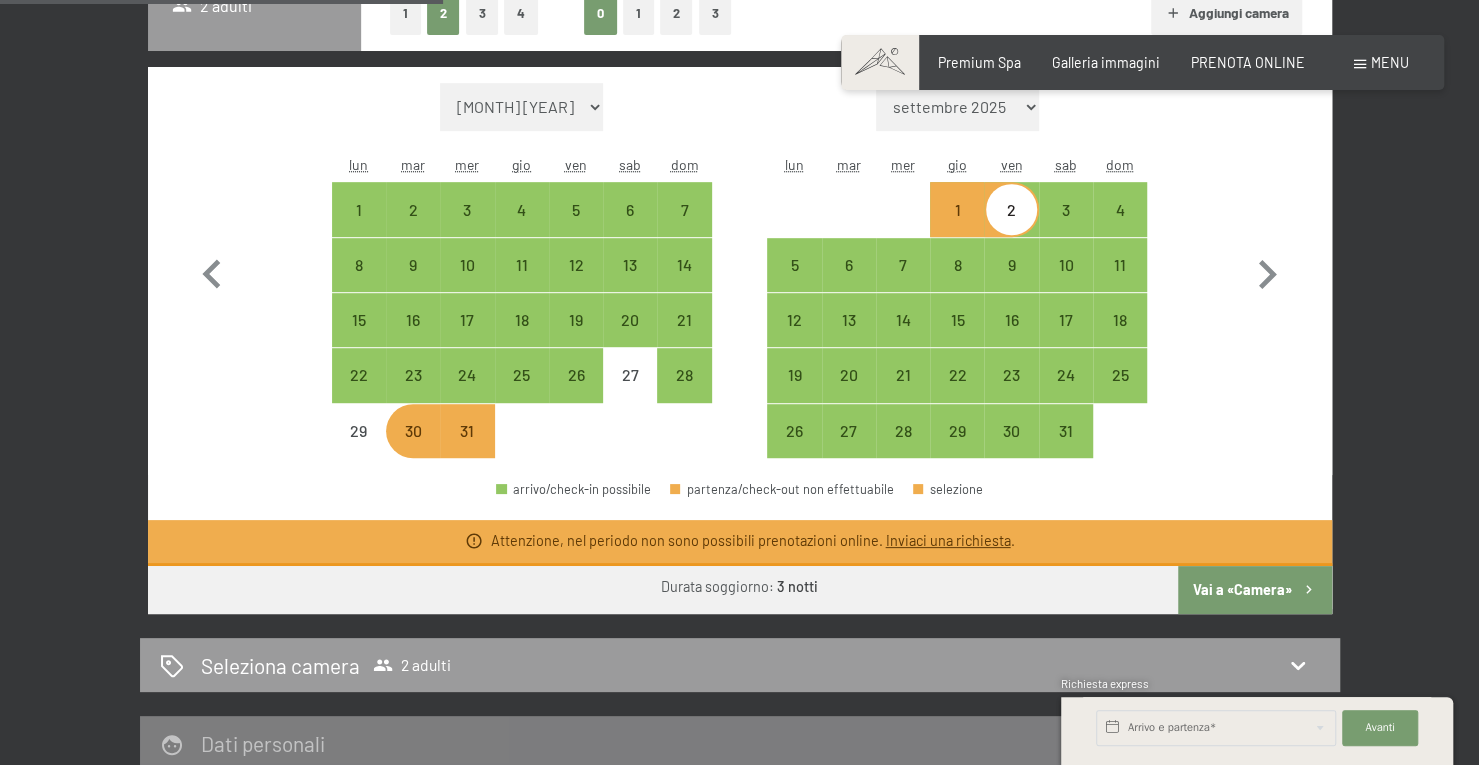 click on "Vai a «Camera»" at bounding box center [1254, 590] 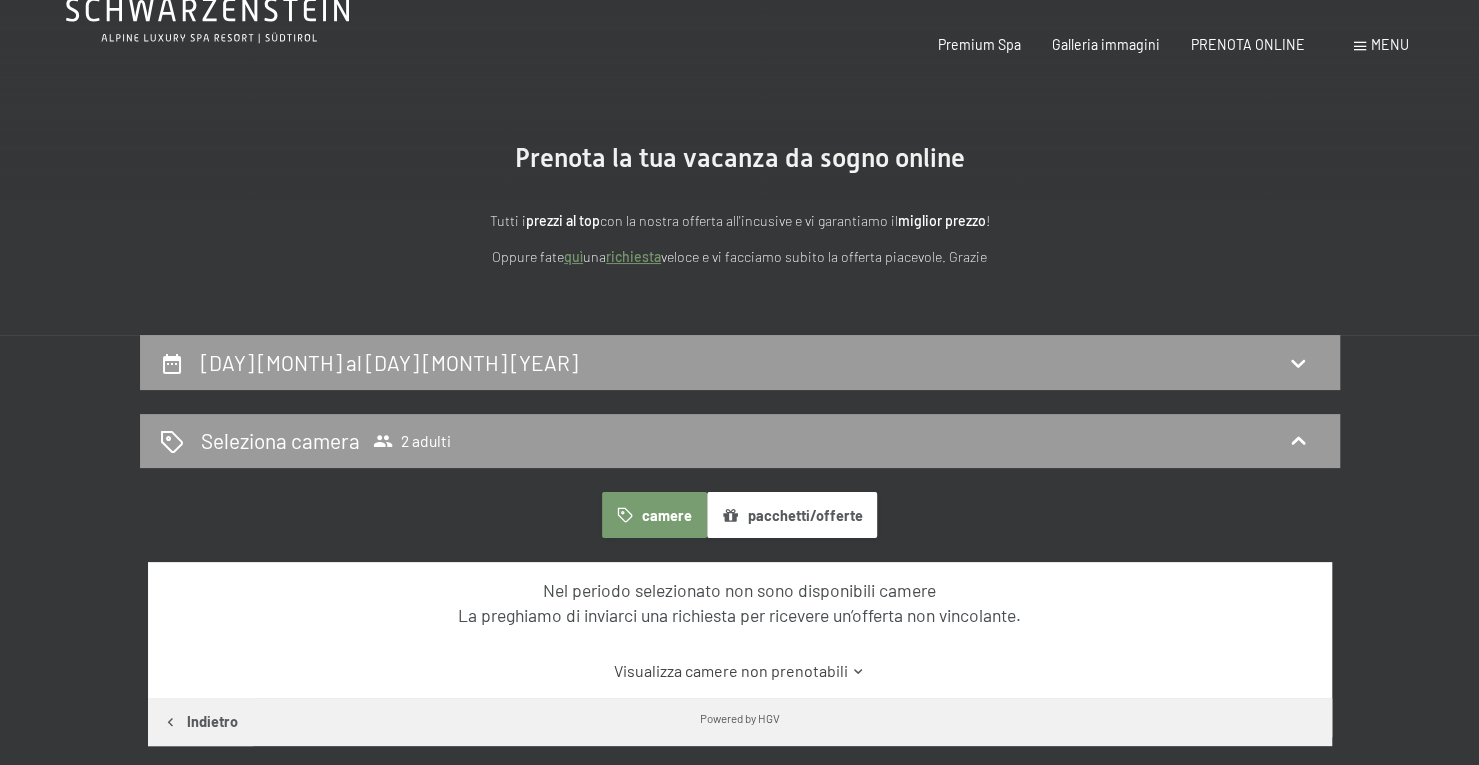 scroll, scrollTop: 0, scrollLeft: 0, axis: both 